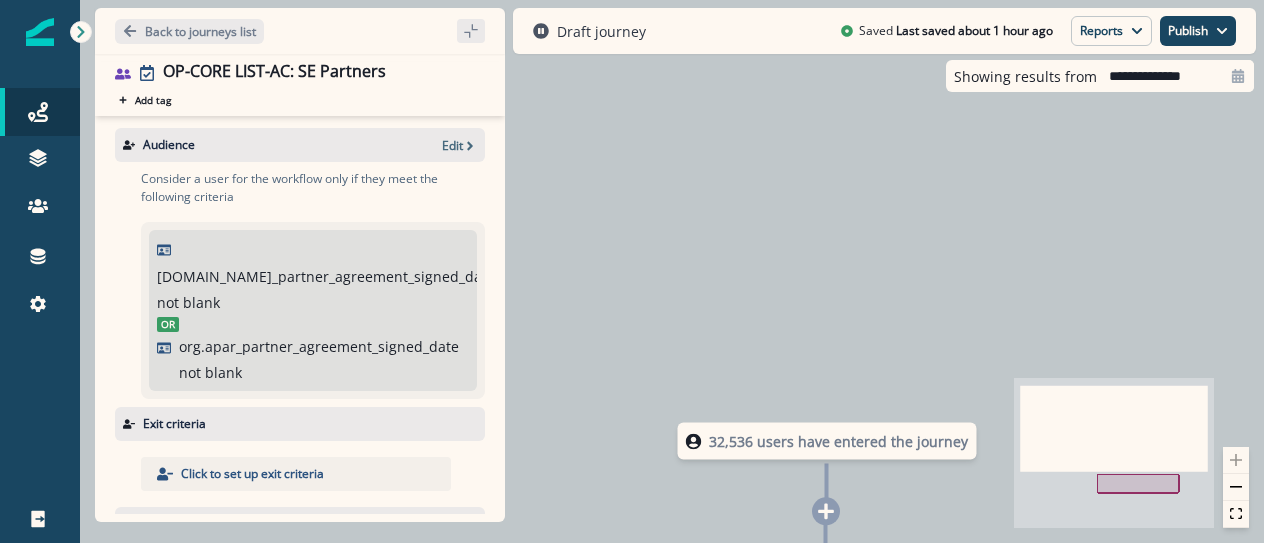 scroll, scrollTop: 0, scrollLeft: 0, axis: both 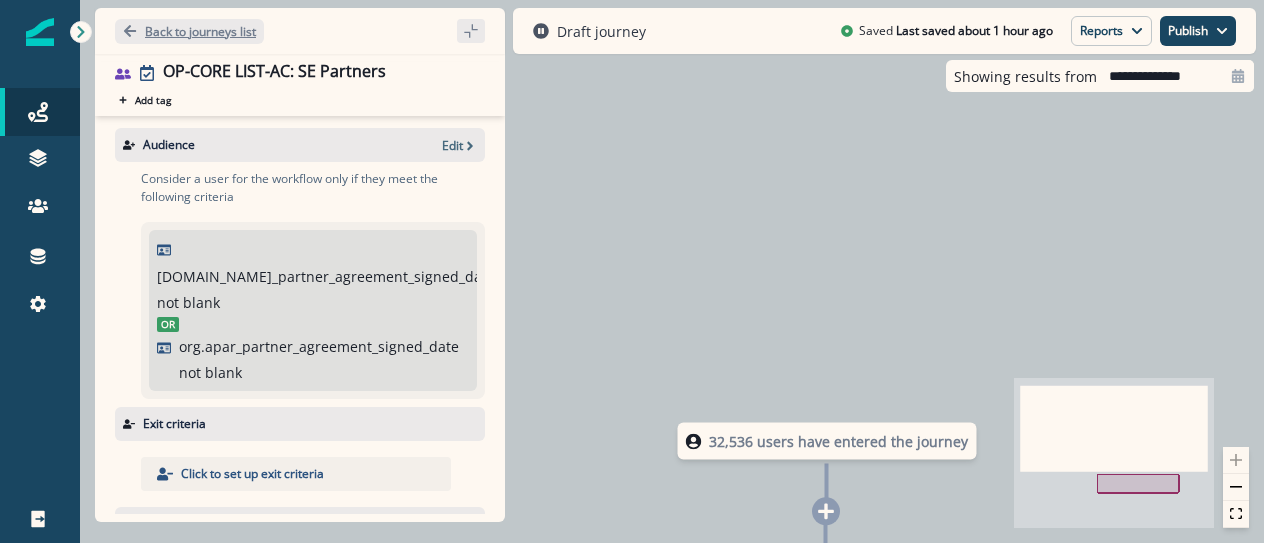 click on "Back to journeys list" at bounding box center (189, 31) 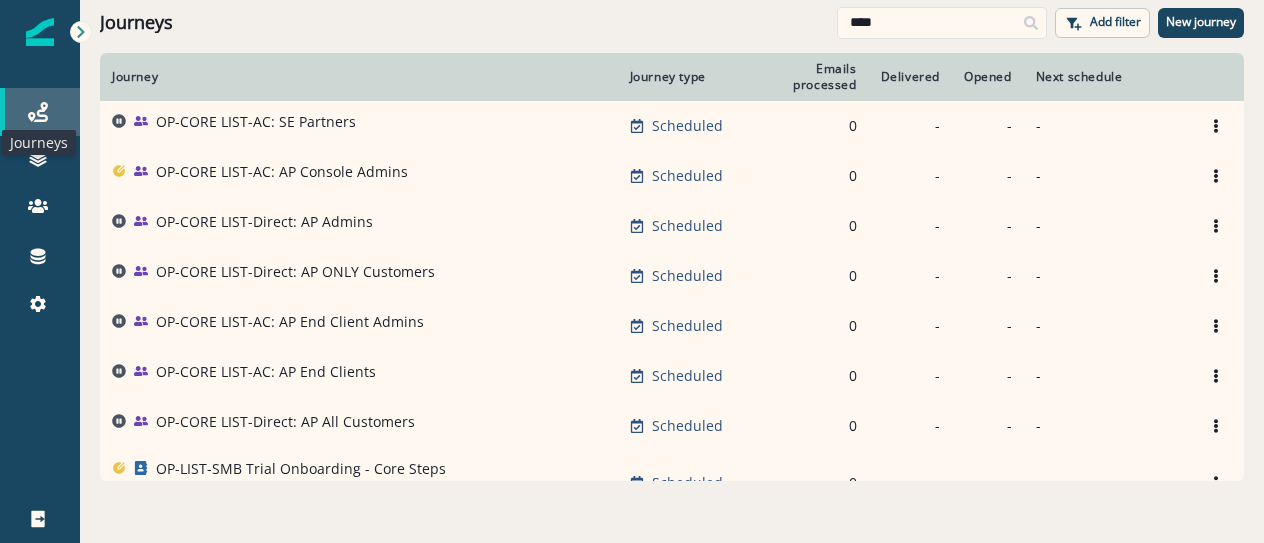 click 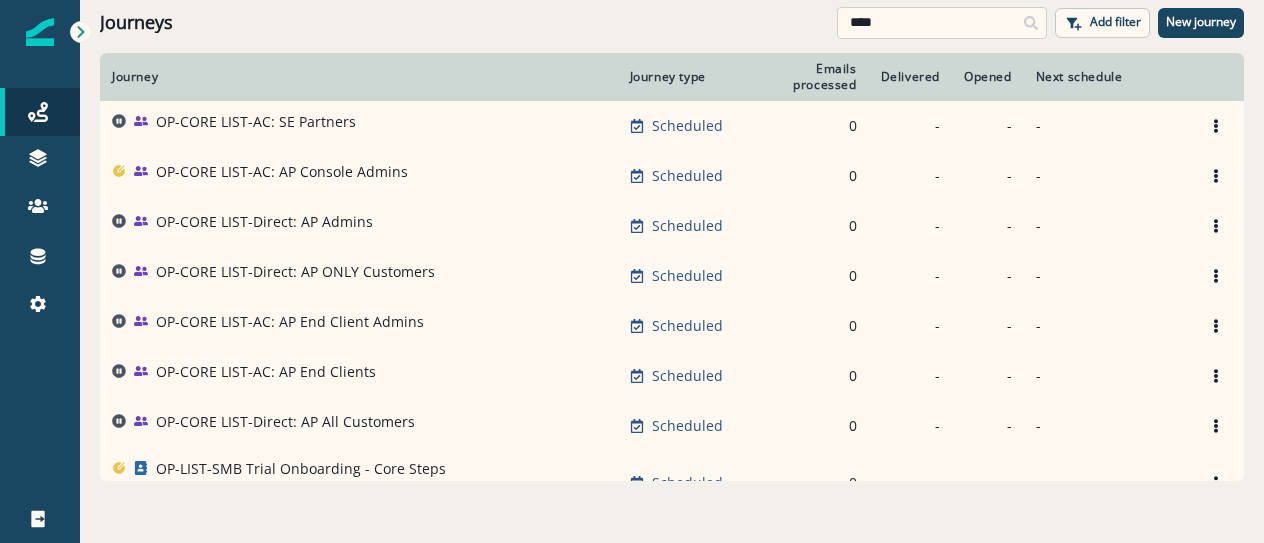 click on "****" at bounding box center (942, 23) 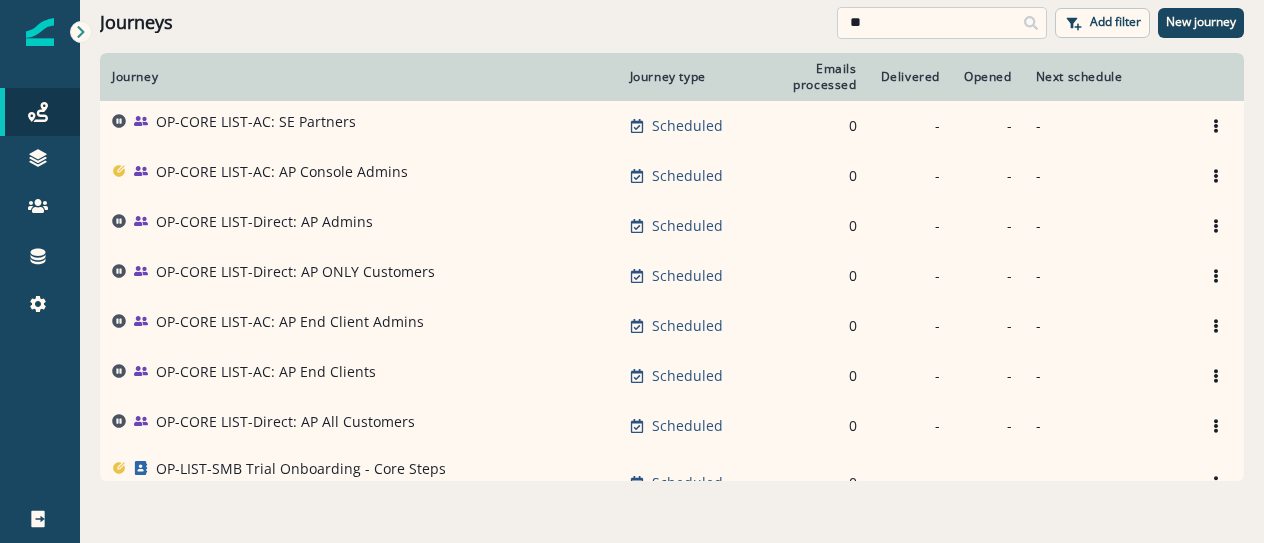 type on "*" 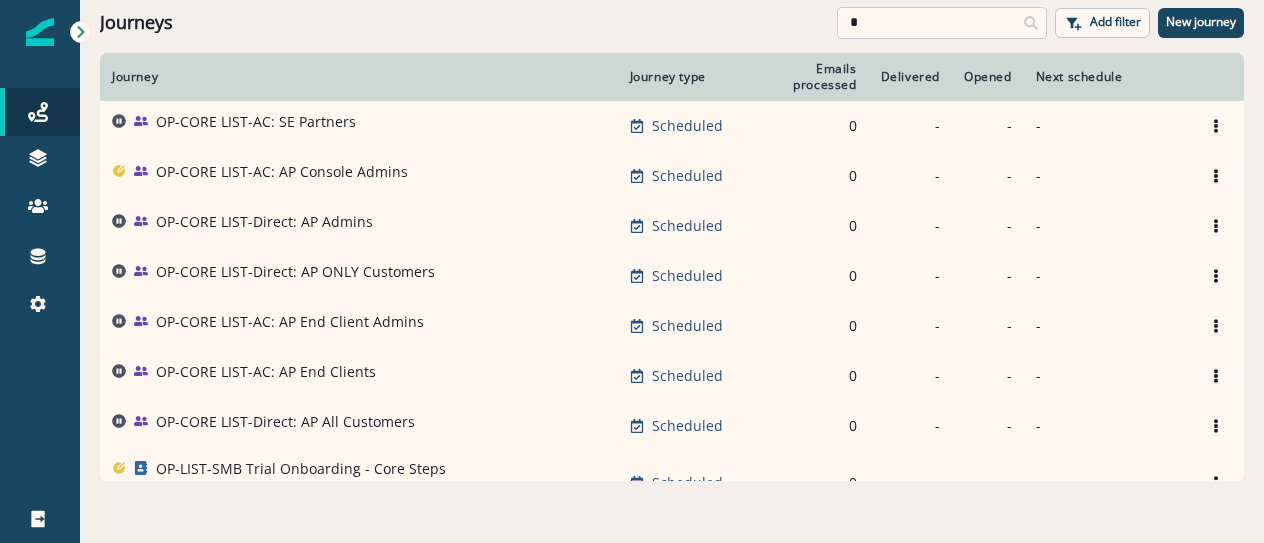 type 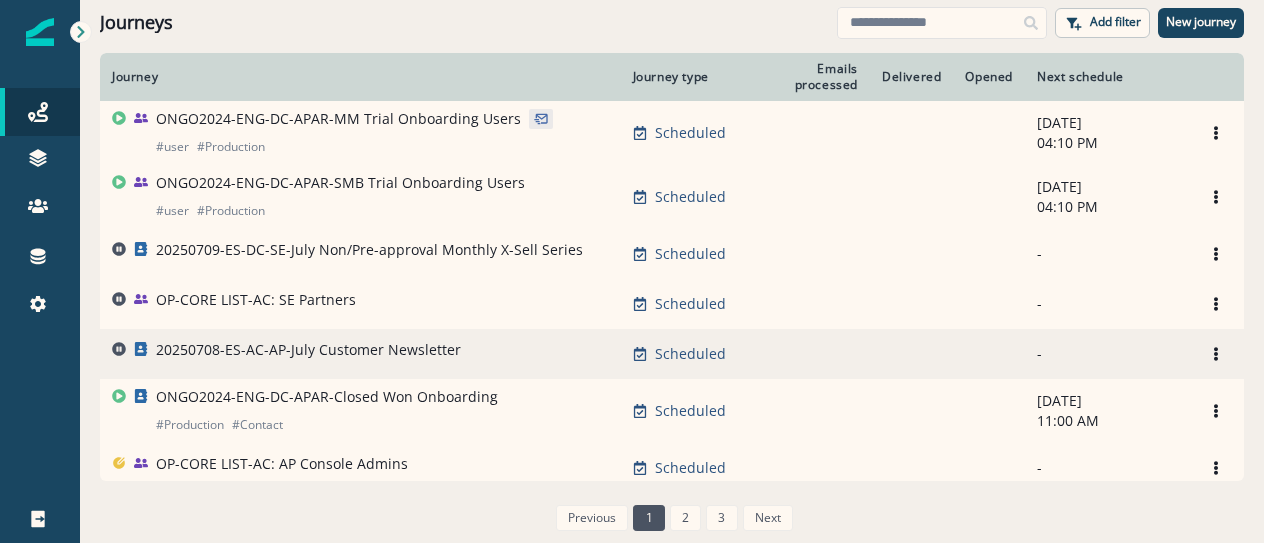 click on "20250708-ES-AC-AP-July Customer Newsletter" at bounding box center (308, 354) 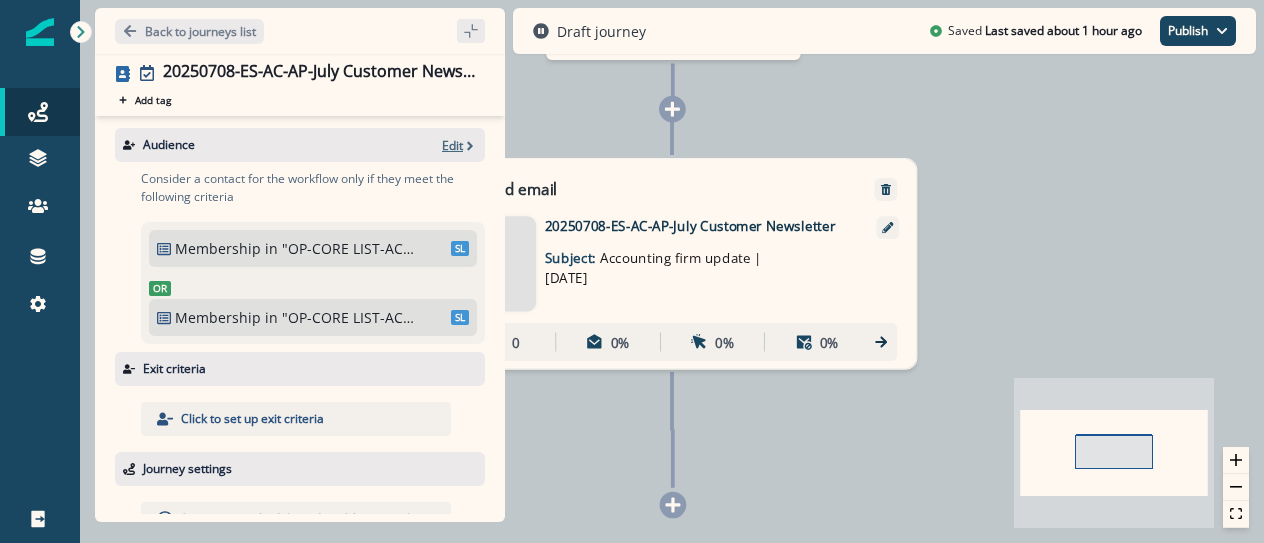 click on "Edit" at bounding box center (452, 145) 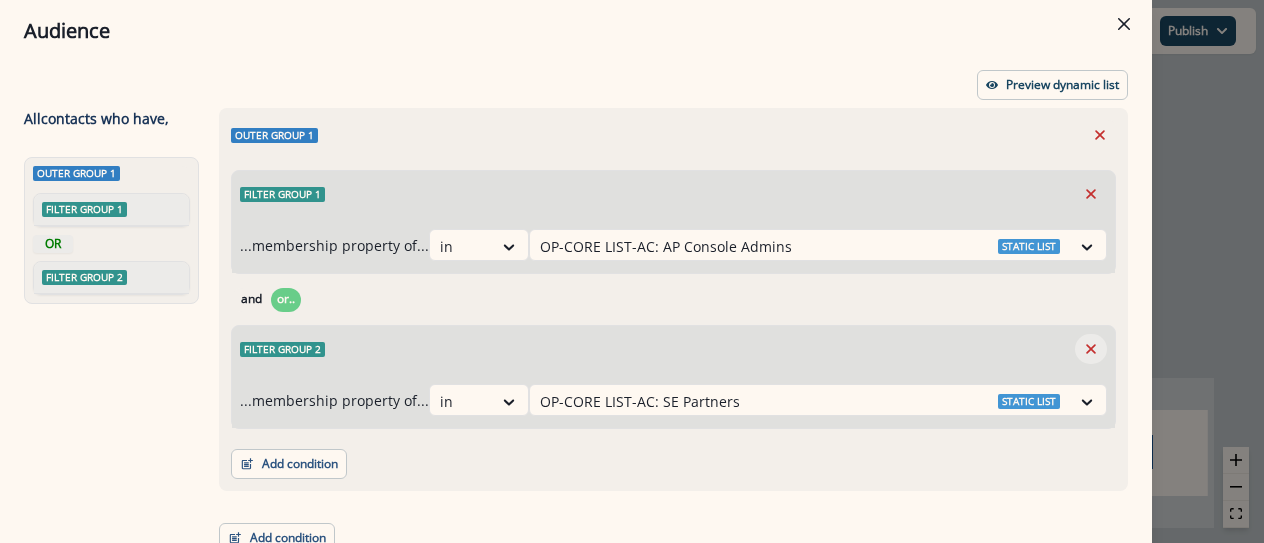 click 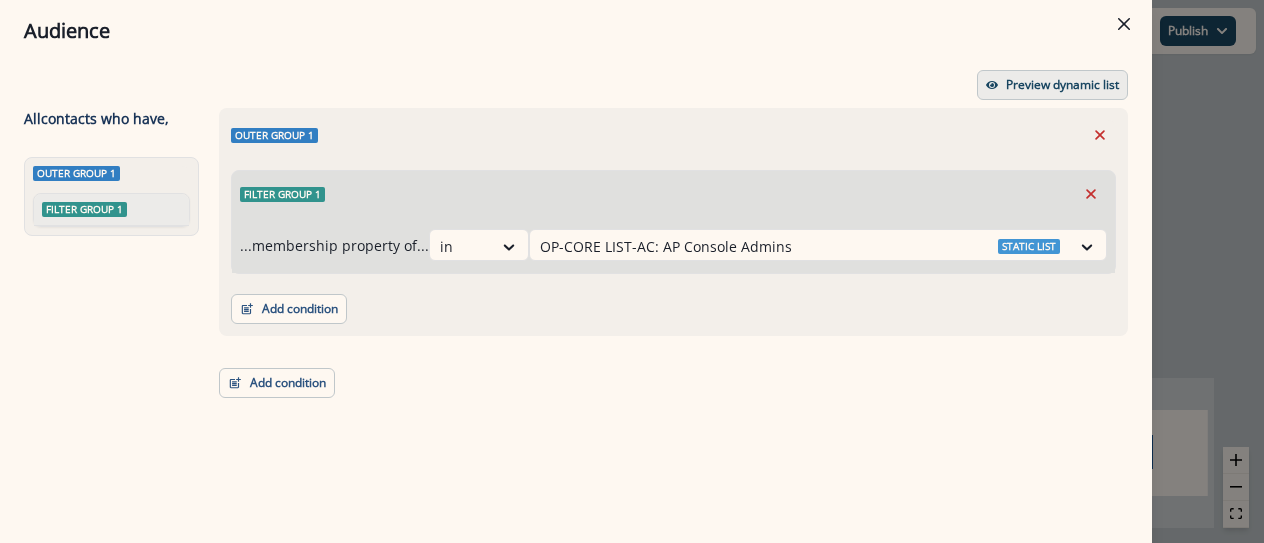 click on "Preview dynamic list" at bounding box center (1062, 85) 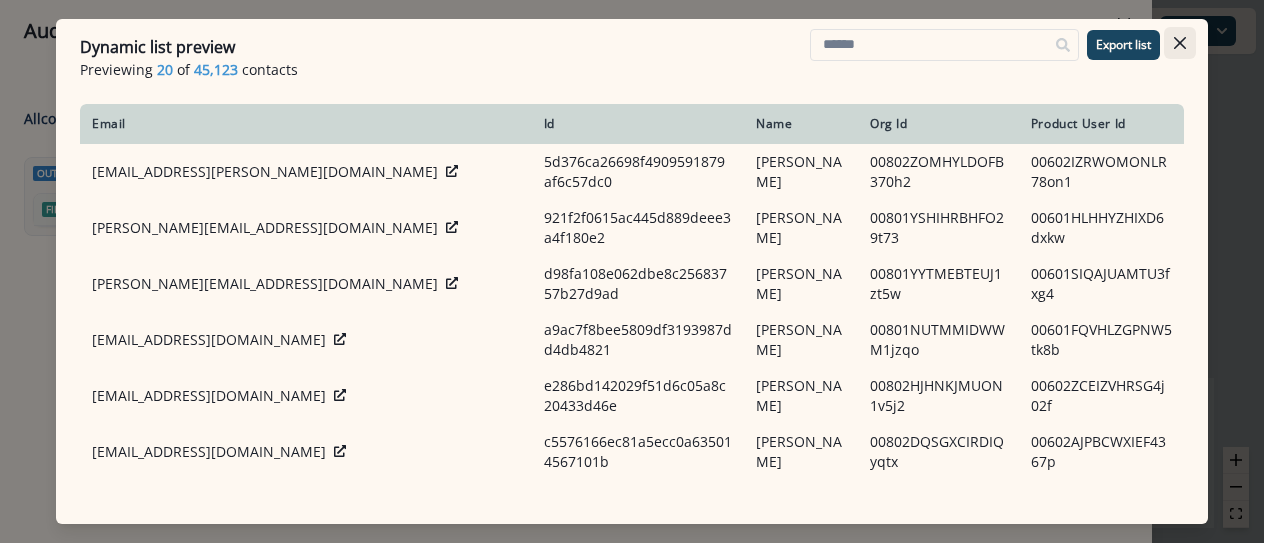 click 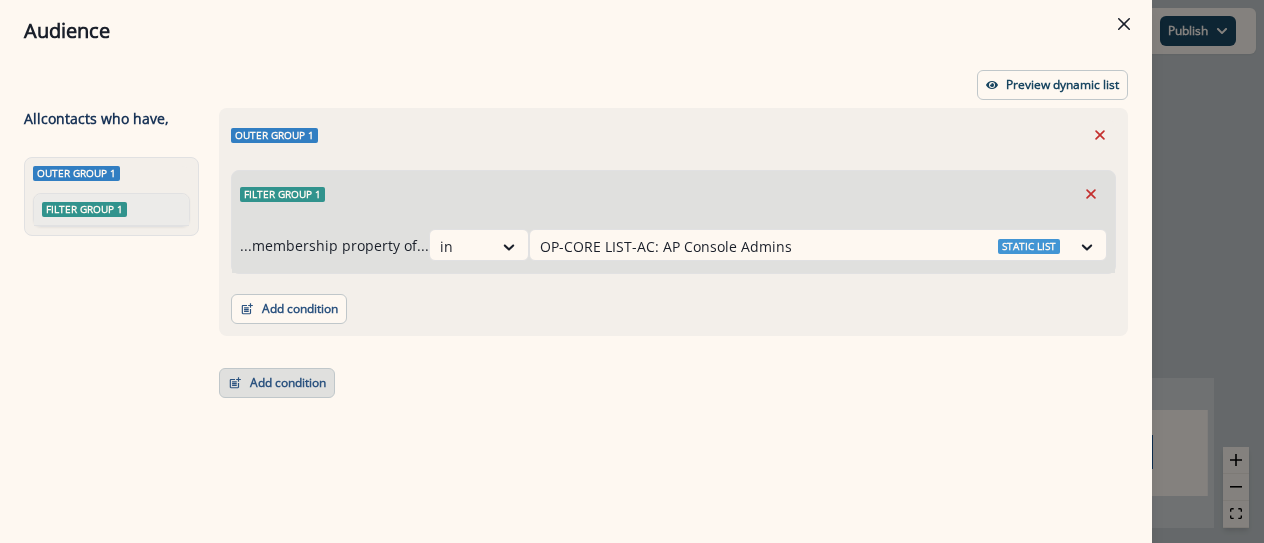 click on "Add condition" at bounding box center (277, 383) 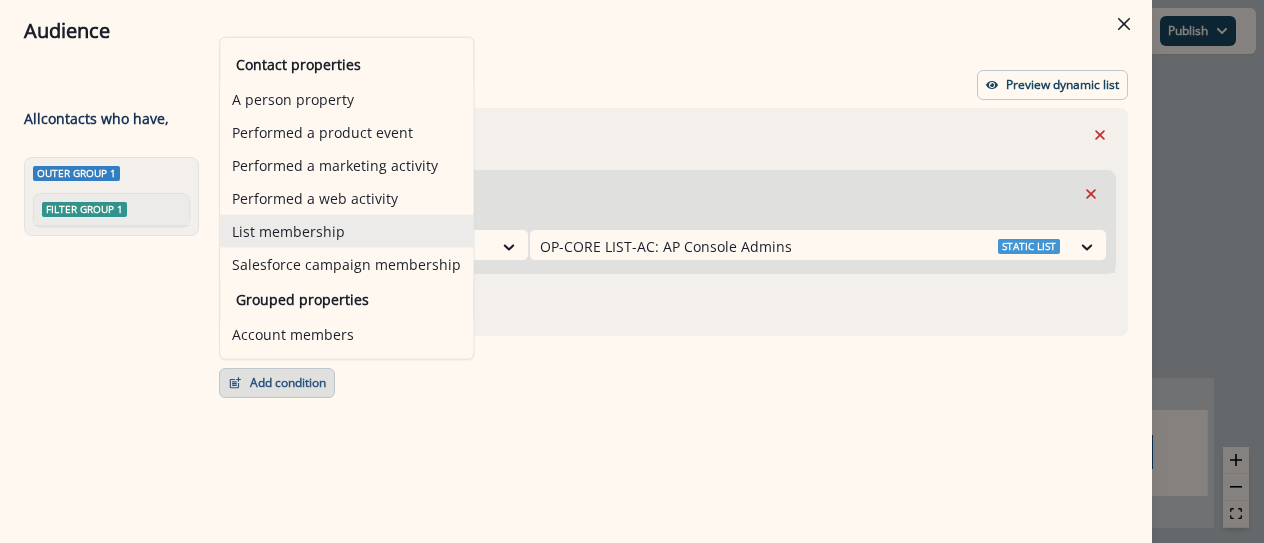 click on "List membership" at bounding box center (346, 231) 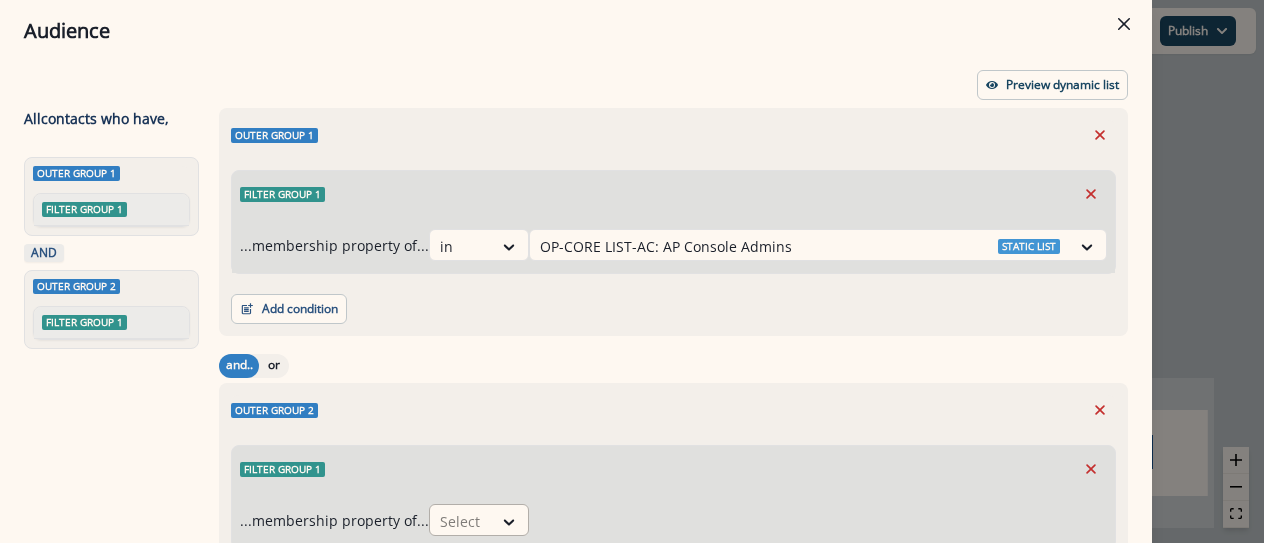 scroll, scrollTop: 136, scrollLeft: 0, axis: vertical 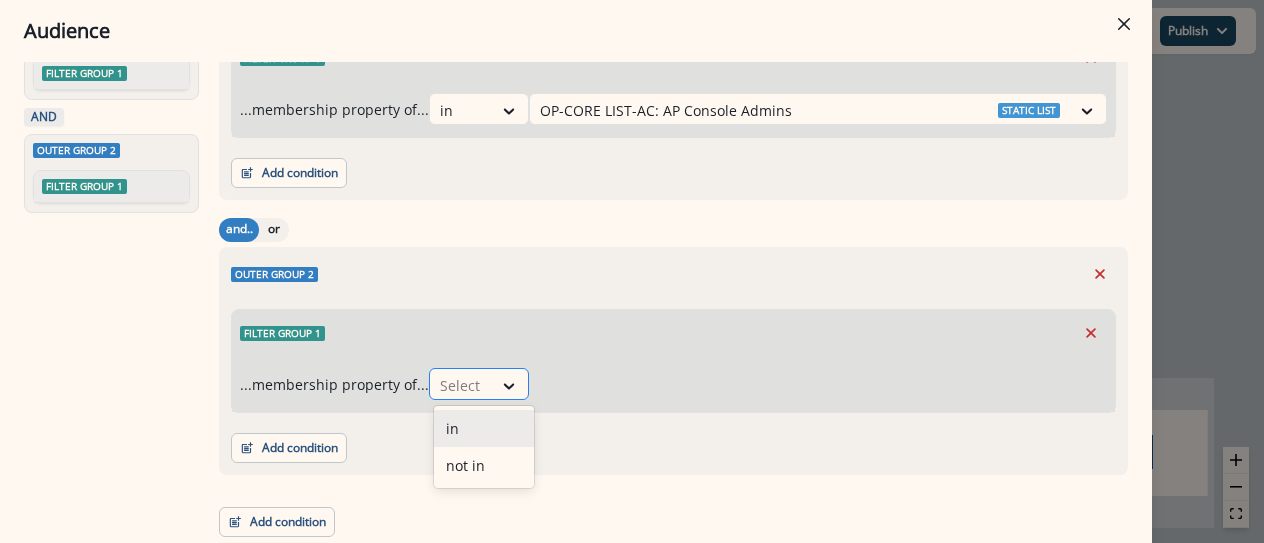 click at bounding box center (510, 385) 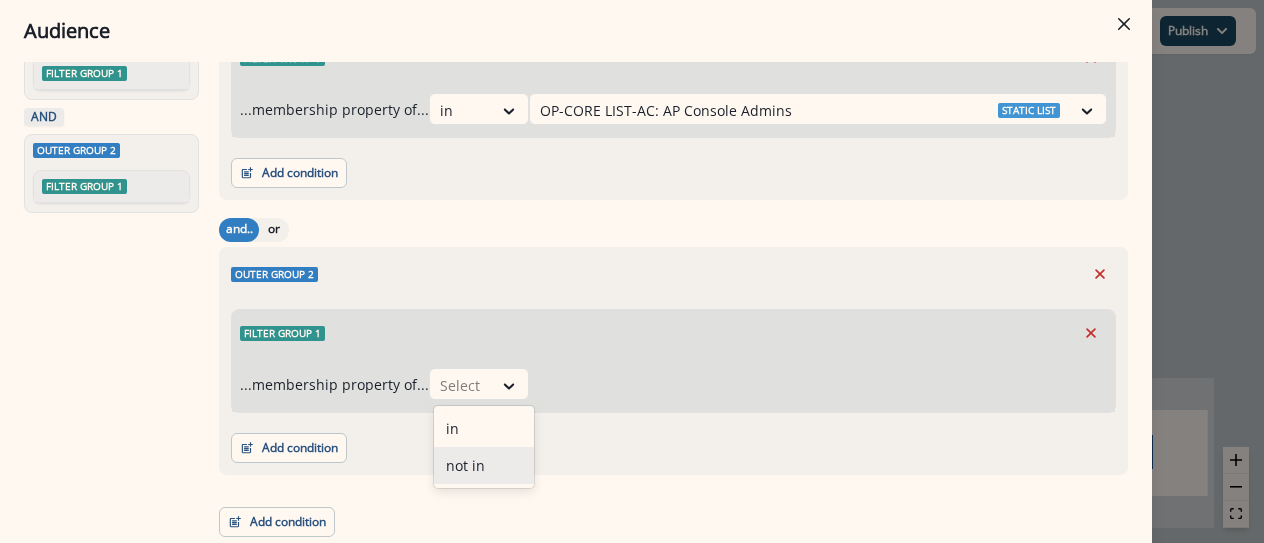 click on "not in" at bounding box center [484, 465] 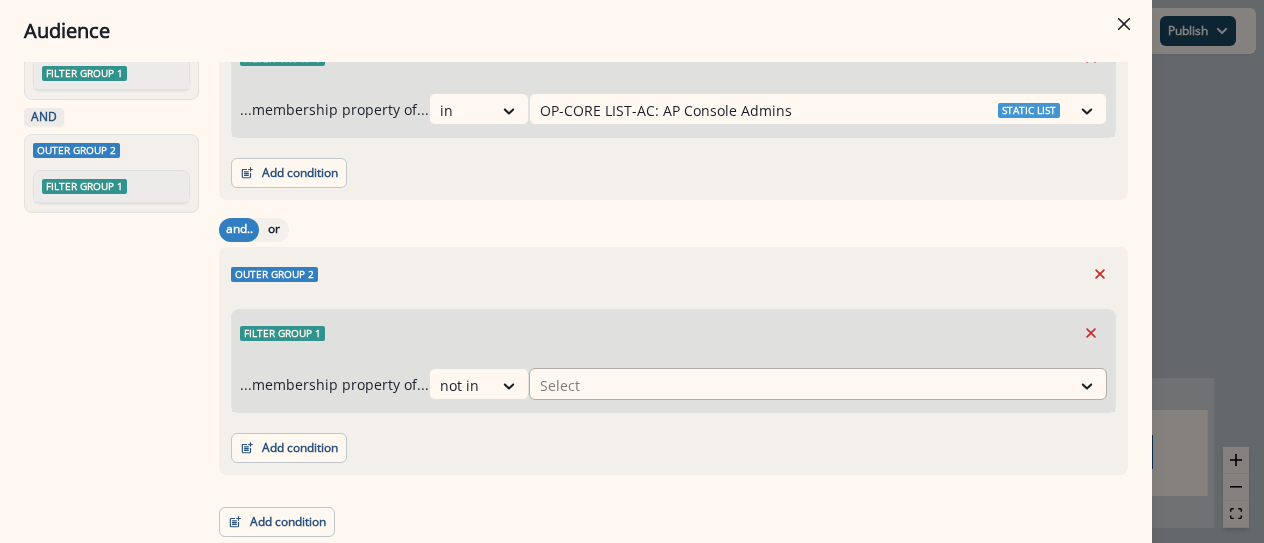 click at bounding box center (800, 385) 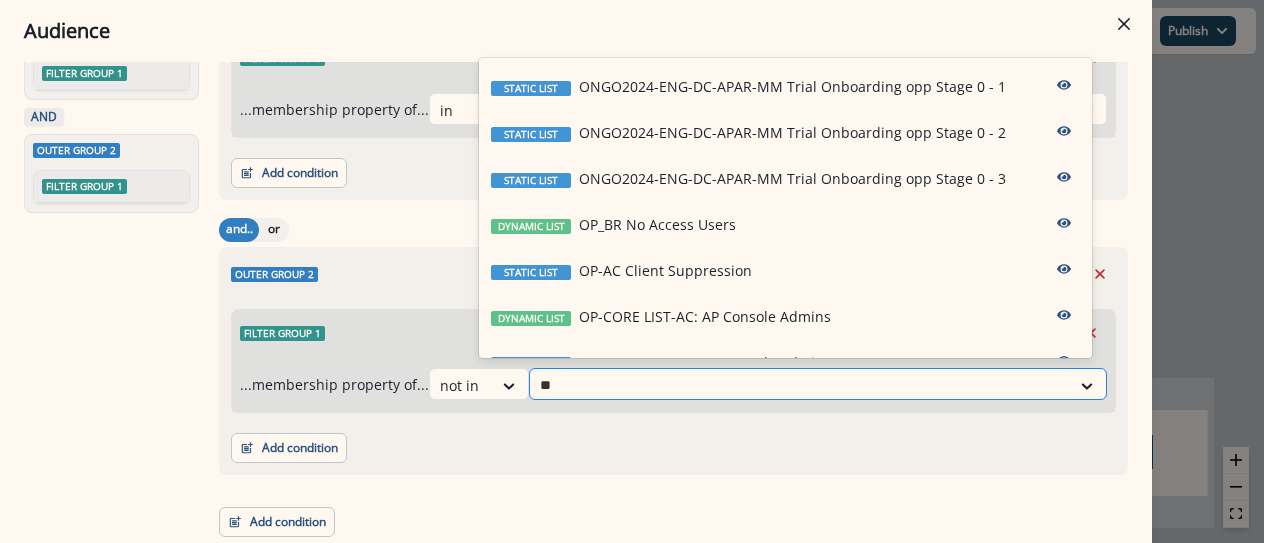 type on "***" 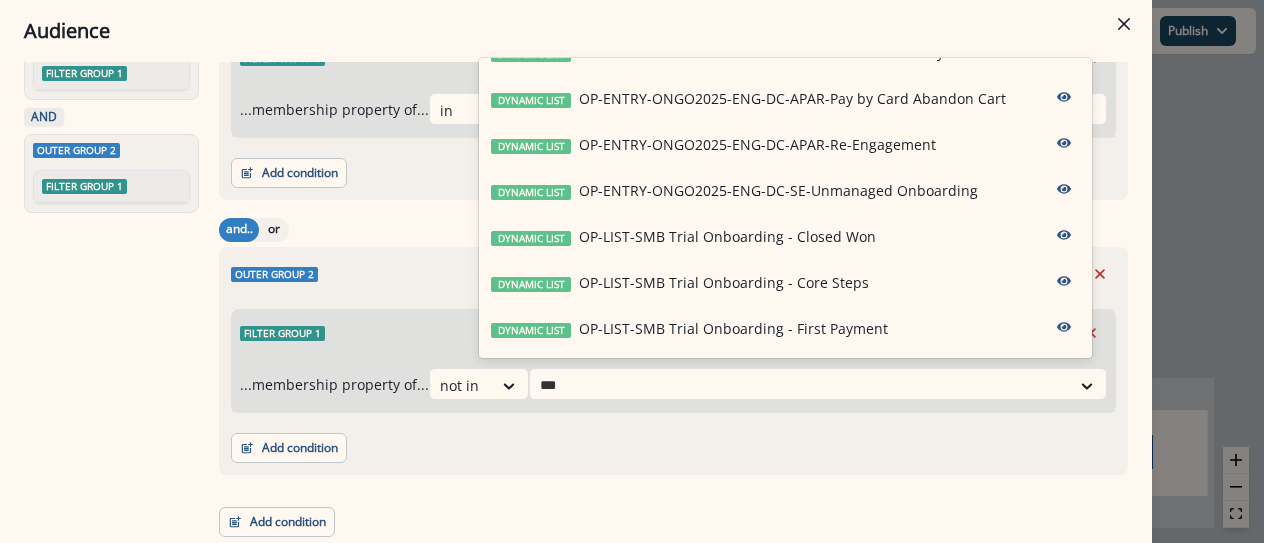 scroll, scrollTop: 720, scrollLeft: 0, axis: vertical 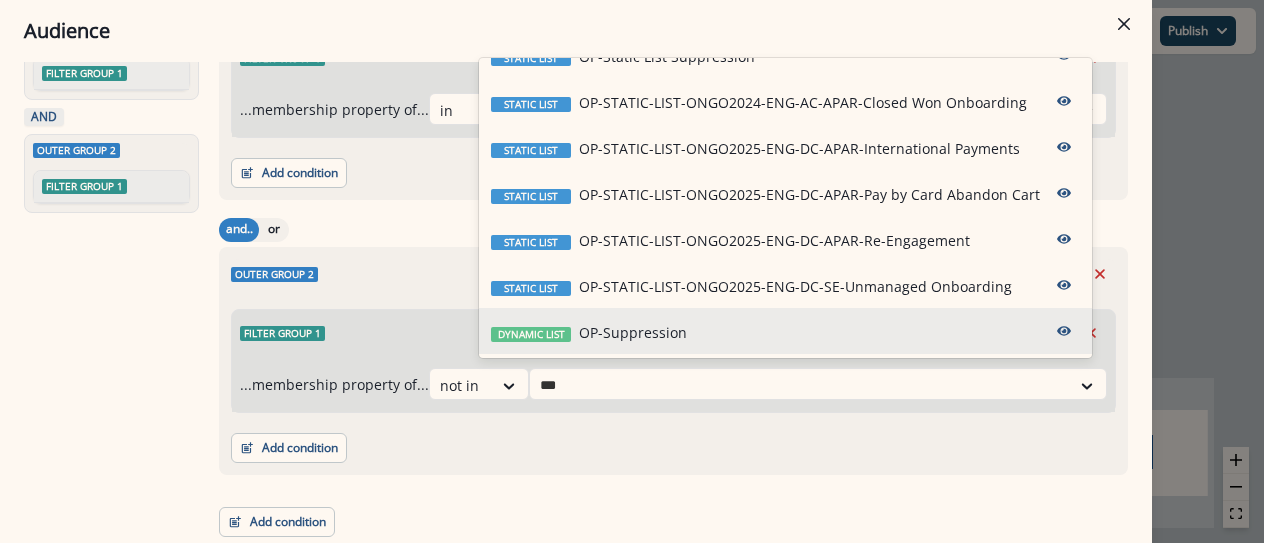 click on "OP-Suppression" at bounding box center (633, 332) 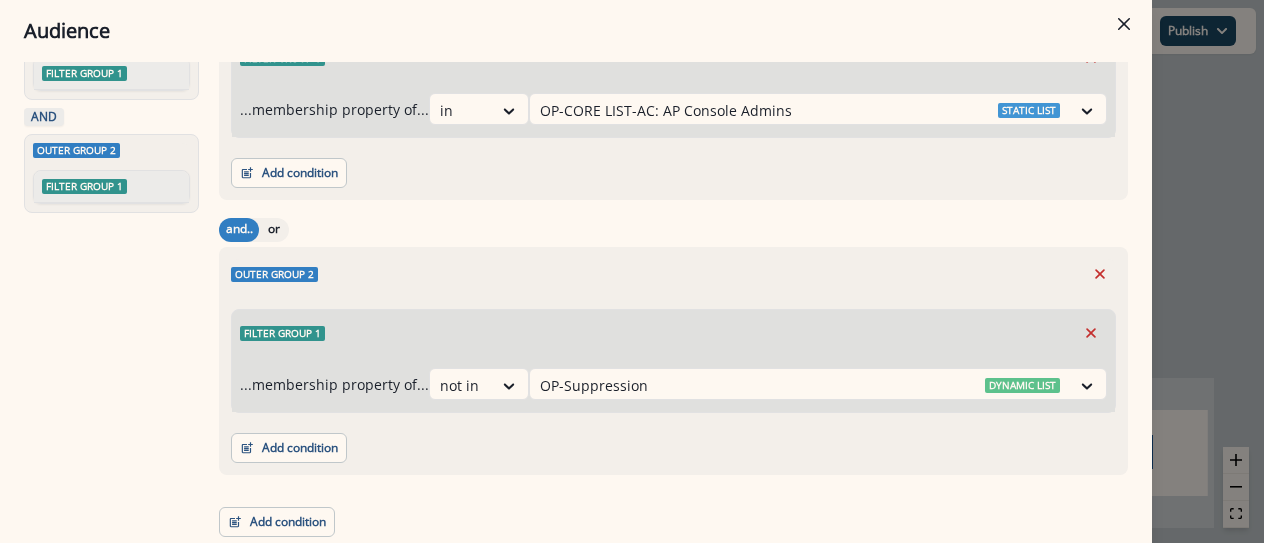 scroll, scrollTop: 0, scrollLeft: 0, axis: both 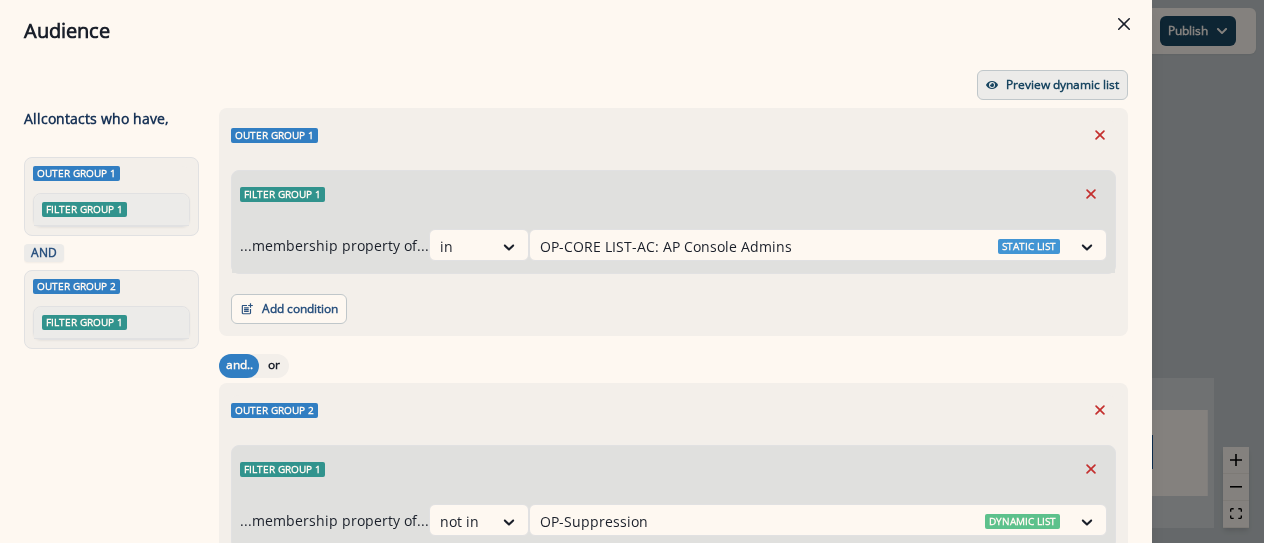 click on "Preview dynamic list" at bounding box center (1052, 85) 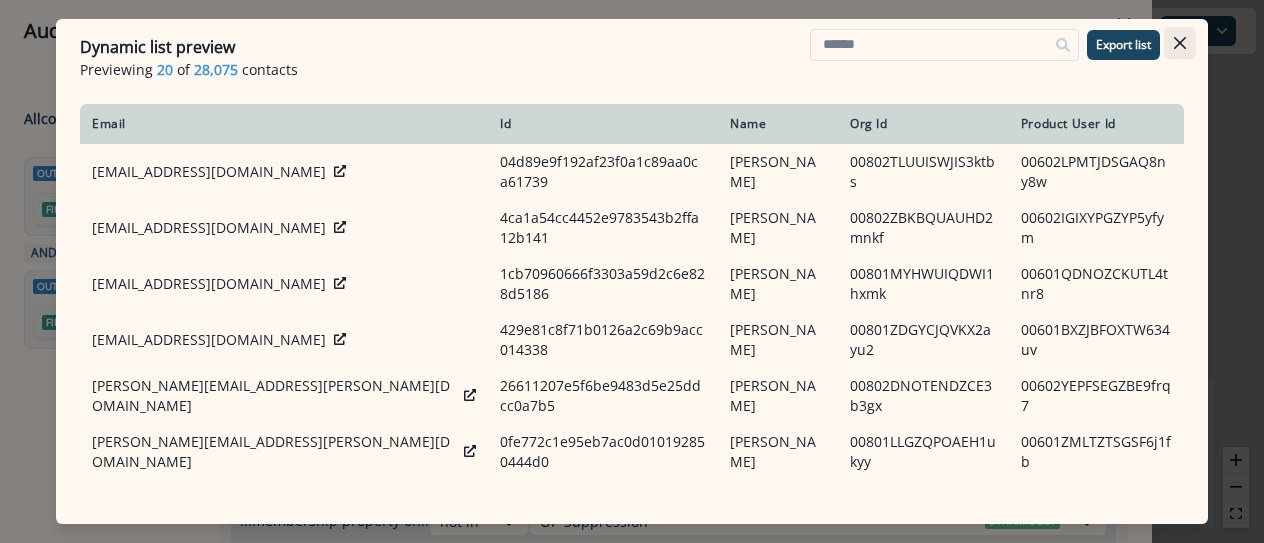 click at bounding box center (1180, 43) 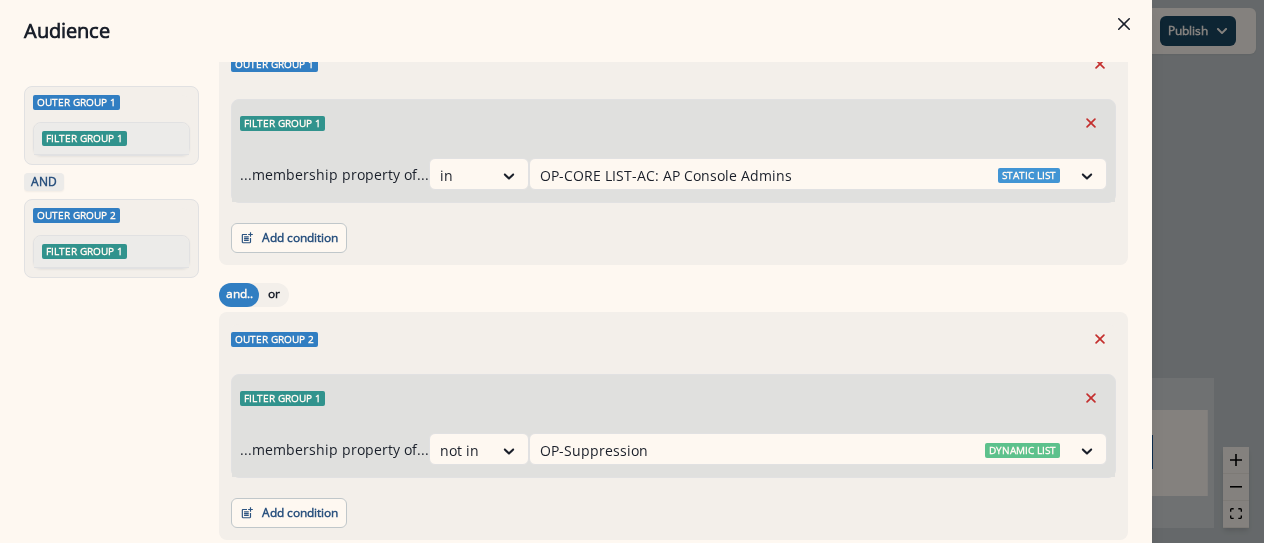 scroll, scrollTop: 136, scrollLeft: 0, axis: vertical 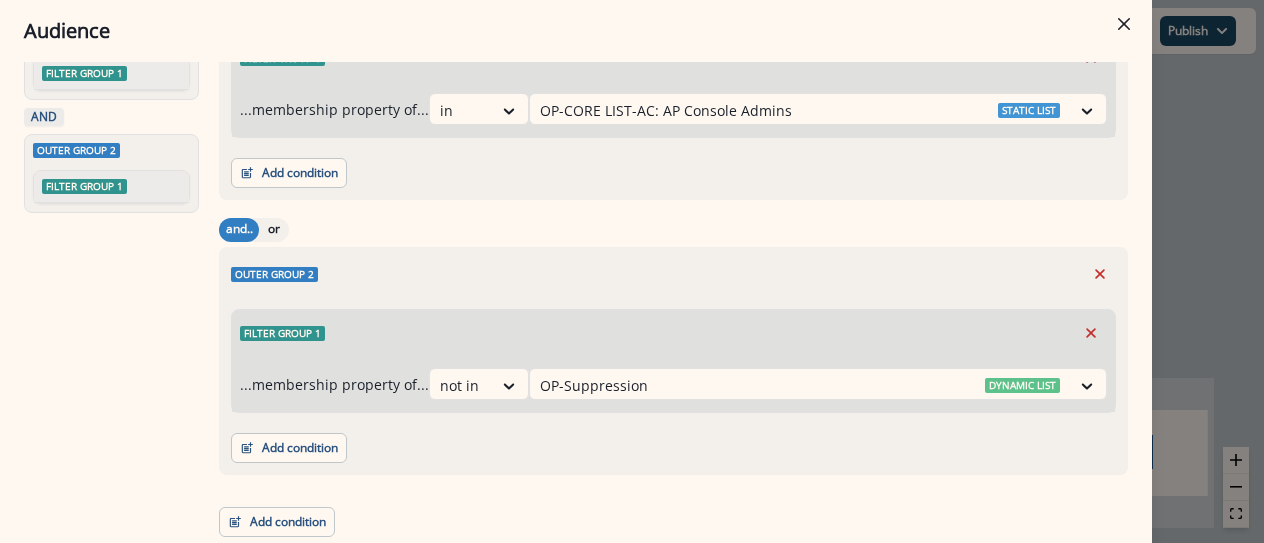 click on "Audience Preview dynamic list All  contact s who have, Outer group 1 Filter group 1 AND Outer group 2 Filter group 1 Outer group 1 Filter group 1 ...membership property of... in OP-CORE LIST-AC: AP Console Admins Static list Add condition Contact properties A person property Performed a product event Performed a marketing activity Performed a web activity List membership Salesforce campaign membership and.. or Outer group 2 Filter group 1 ...membership property of... not in OP-Suppression Dynamic list Add condition Contact properties A person property Performed a product event Performed a marketing activity Performed a web activity List membership Salesforce campaign membership Add condition Contact properties A person property Performed a product event Performed a marketing activity Performed a web activity List membership Salesforce campaign membership Grouped properties Account members" at bounding box center [632, 271] 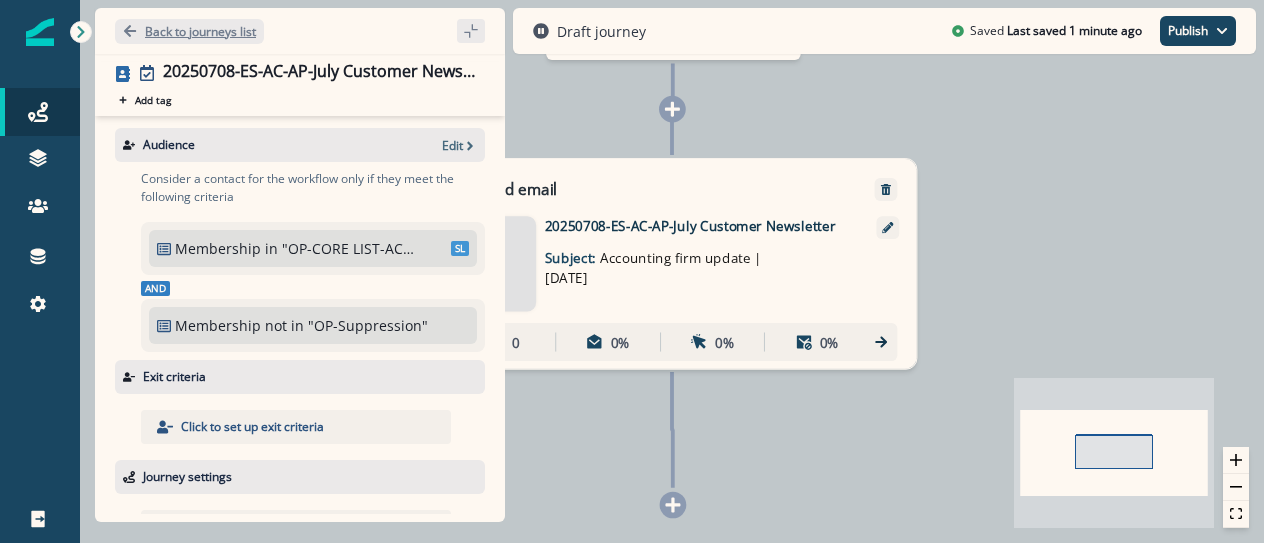click on "Back to journeys list" at bounding box center [189, 31] 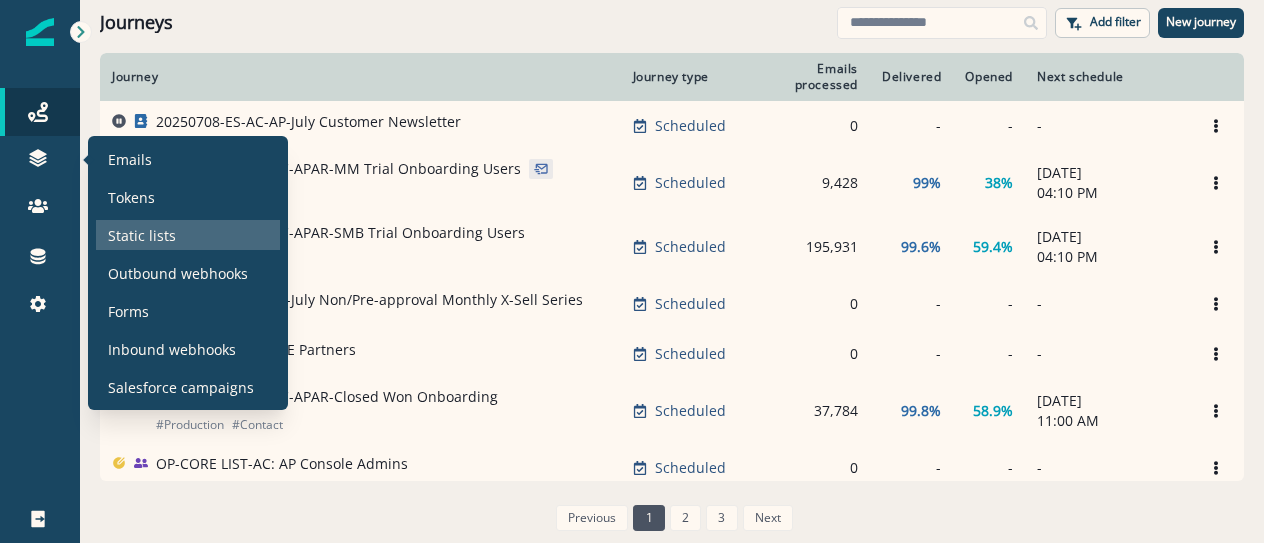 click on "Static lists" at bounding box center (142, 235) 